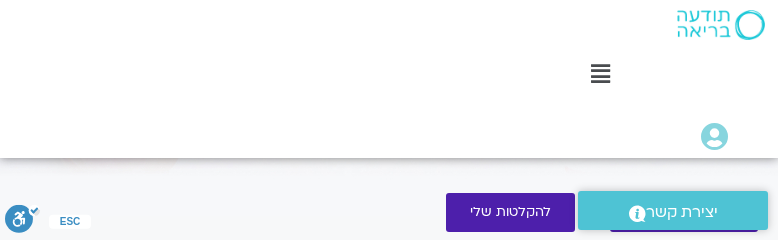 scroll, scrollTop: 445, scrollLeft: 0, axis: vertical 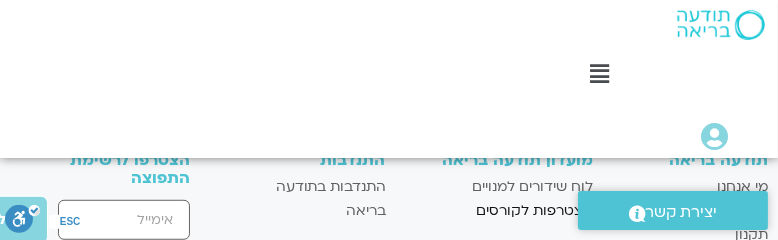 click on "הצטרפות לקורסים" at bounding box center (499, 211) 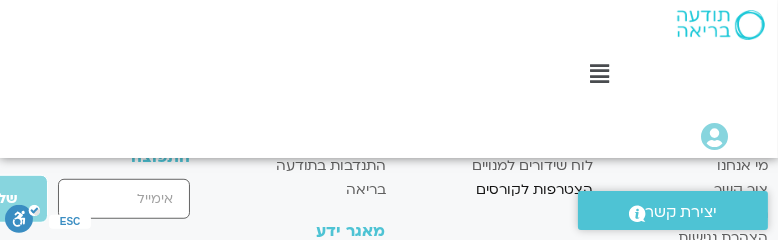 scroll, scrollTop: 1271, scrollLeft: 0, axis: vertical 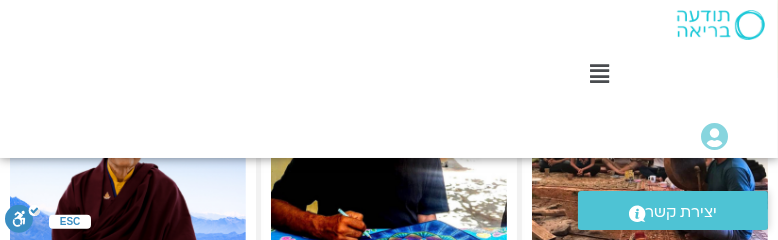 click at bounding box center [600, 74] 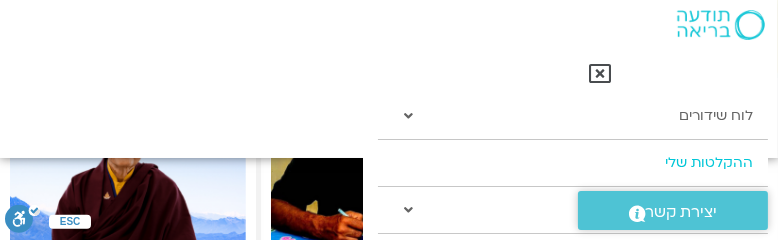 click on "ההקלטות שלי" at bounding box center [573, 163] 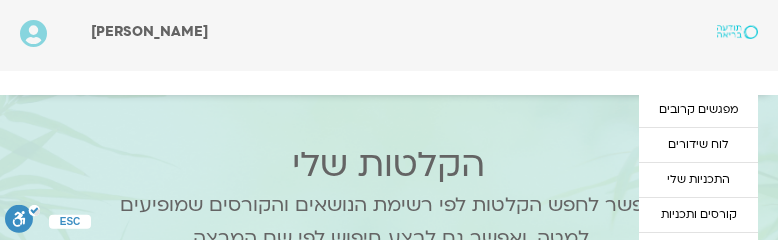 scroll, scrollTop: 0, scrollLeft: 0, axis: both 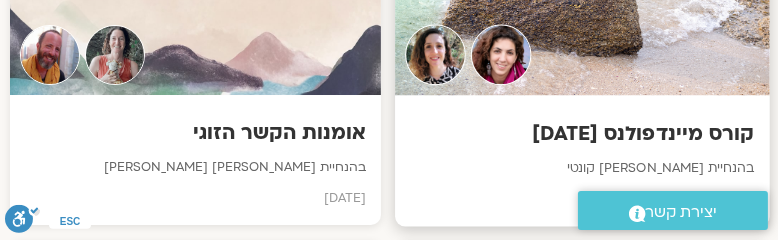 click at bounding box center (582, 4) 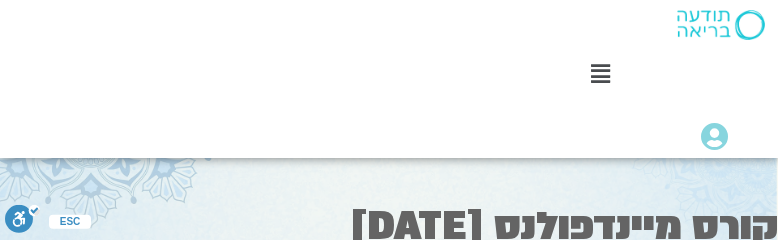 scroll, scrollTop: 0, scrollLeft: 0, axis: both 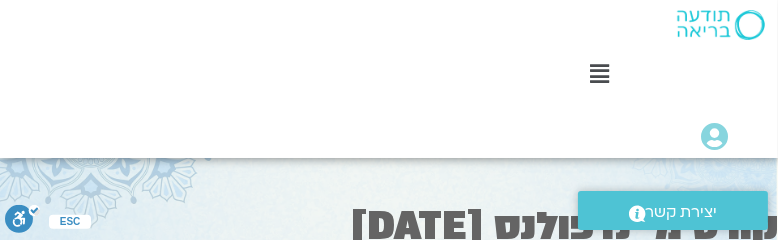 click on "קורס מיינדפולנס [DATE]" at bounding box center (389, 226) 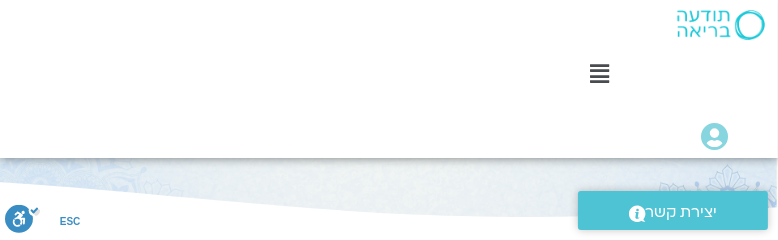 scroll, scrollTop: 0, scrollLeft: 0, axis: both 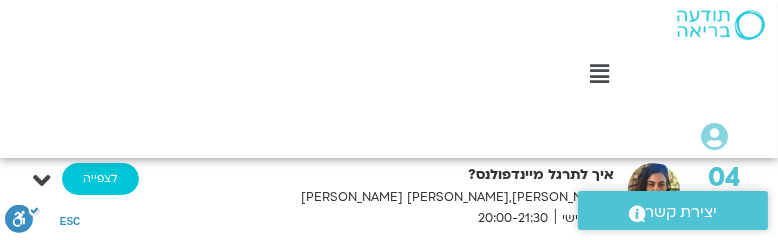 click on "לצפייה" at bounding box center (100, 179) 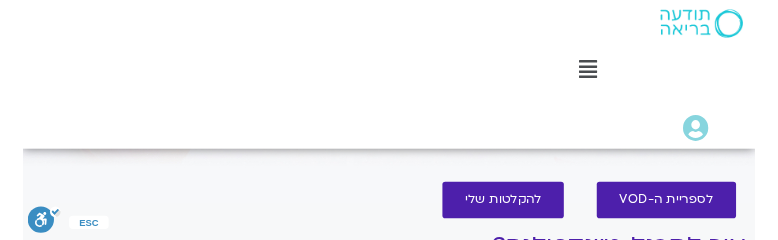 scroll, scrollTop: 0, scrollLeft: 0, axis: both 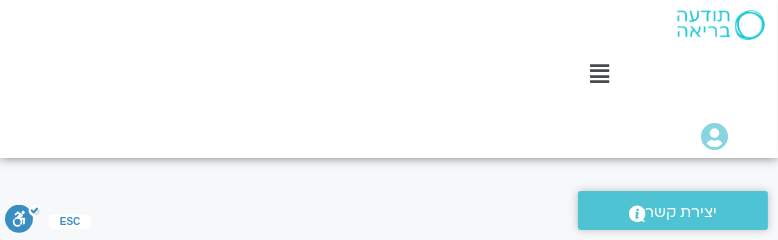 click on "הצטרפות למועדון תודעה בריאה
תודעה בריאה
מי אנחנו
[PERSON_NAME] קשר
תקנון
הצהרת נגישות
מועדון תודעה בריאה
לוח שידורים למנויים
הצטרפות לקורסים" at bounding box center (389, 588) 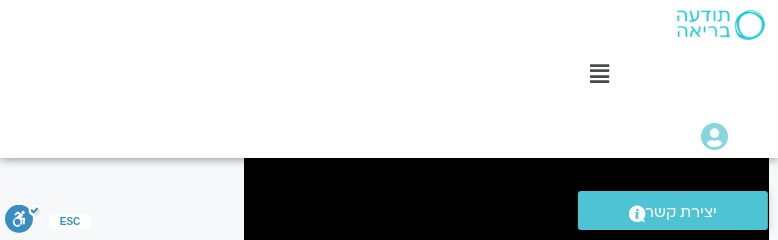 scroll, scrollTop: 333, scrollLeft: 0, axis: vertical 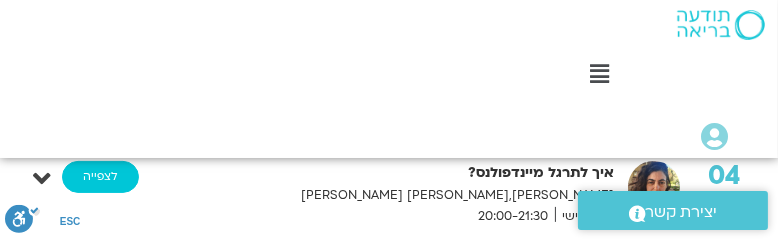 click on "לצפייה" at bounding box center (100, 177) 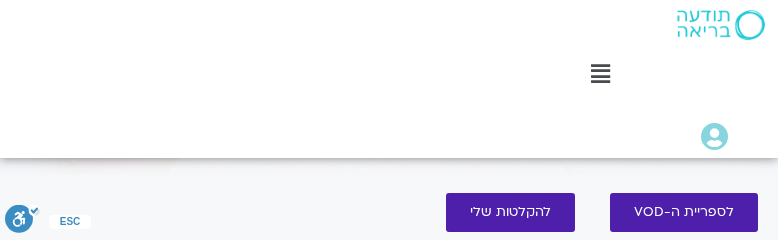 scroll, scrollTop: 0, scrollLeft: 0, axis: both 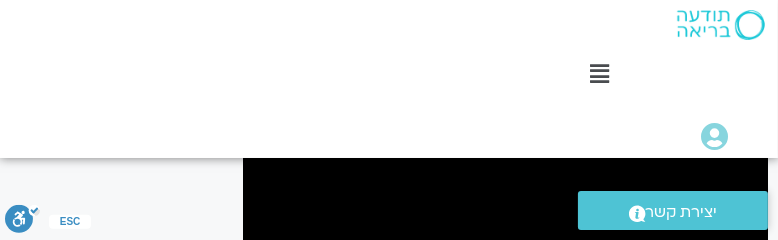 click on ".st0{fill:#FFFFFF;}
יצירת קשר" at bounding box center (673, 212) 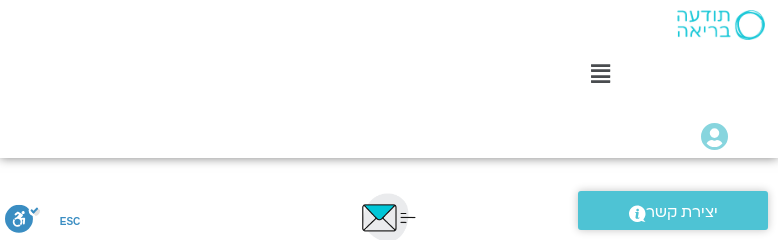 click at bounding box center [389, 217] 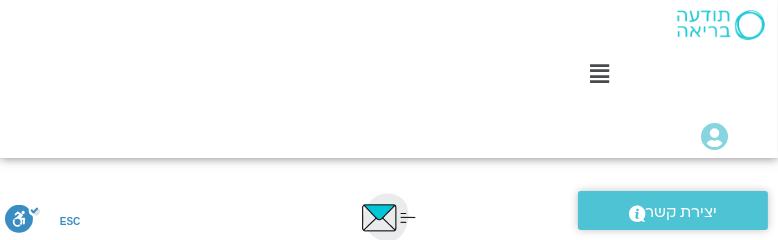 scroll, scrollTop: 0, scrollLeft: 0, axis: both 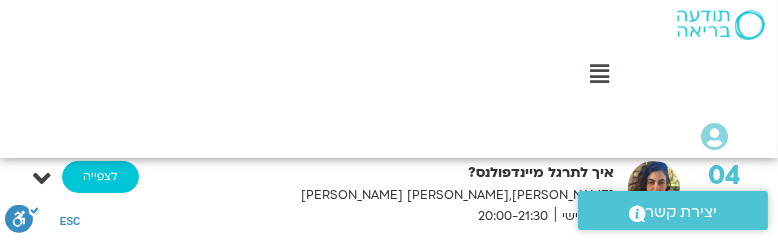 click on "לצפייה" at bounding box center [100, 177] 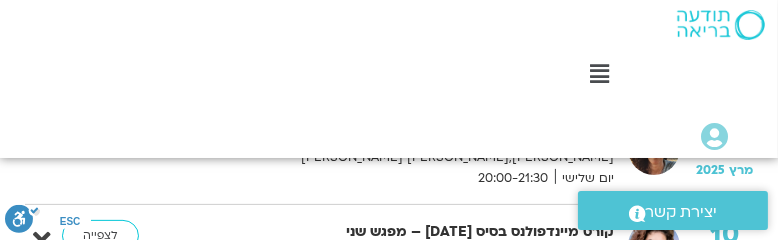 scroll, scrollTop: 596, scrollLeft: 0, axis: vertical 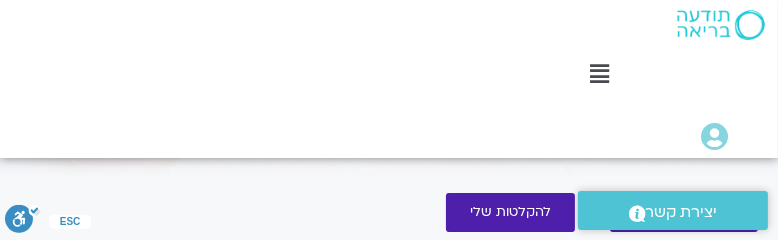 click on "לספריית ה-VOD
להקלטות שלי" at bounding box center (505, 212) 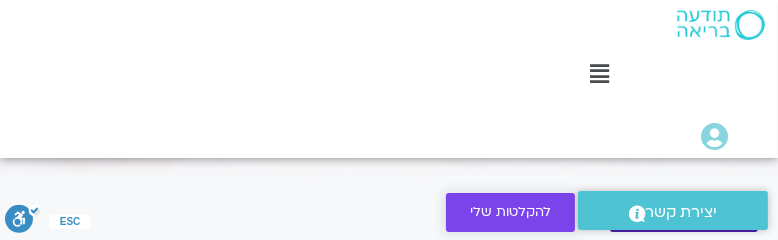 click on "להקלטות שלי" at bounding box center (510, 212) 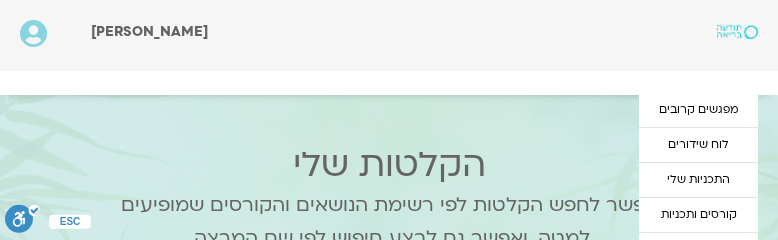 scroll, scrollTop: 0, scrollLeft: 0, axis: both 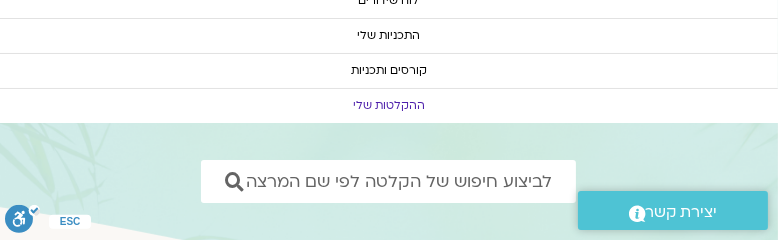 click on "ההקלטות שלי" 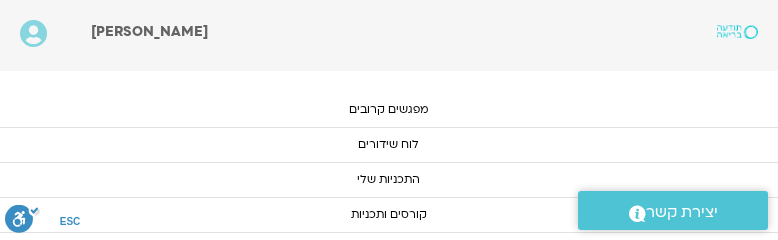 scroll, scrollTop: 1802, scrollLeft: 0, axis: vertical 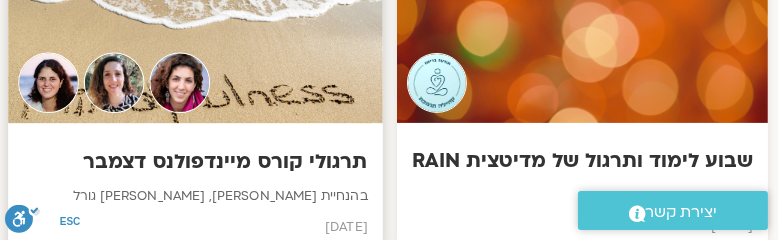 click at bounding box center (195, 32) 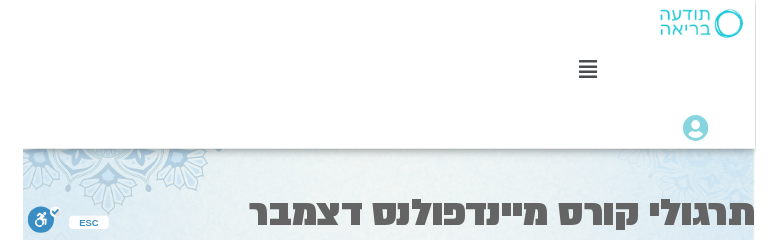 scroll, scrollTop: 0, scrollLeft: 0, axis: both 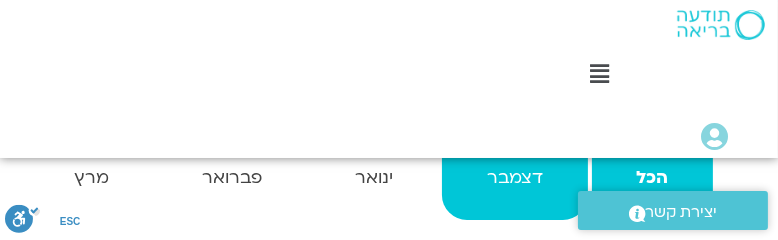 click on "דצמבר" at bounding box center (514, 178) 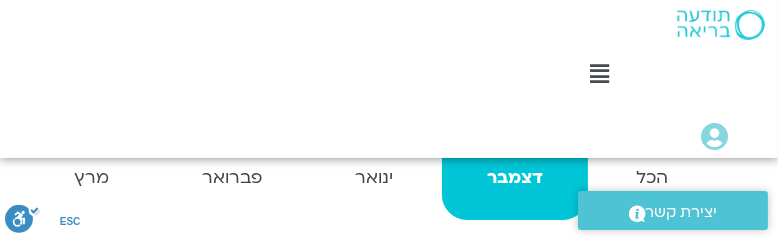 click on "דצמבר" at bounding box center (514, 178) 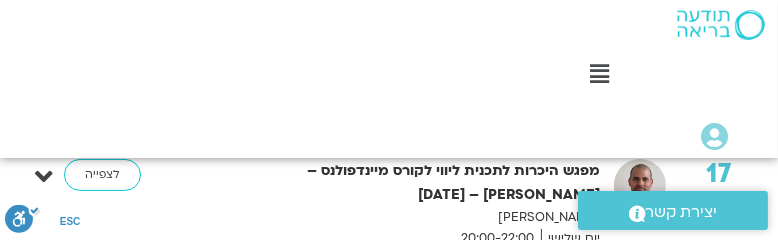 scroll, scrollTop: 439, scrollLeft: -1, axis: both 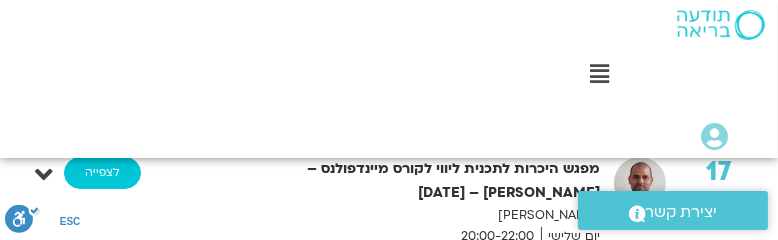 click on "לצפייה" at bounding box center (102, 173) 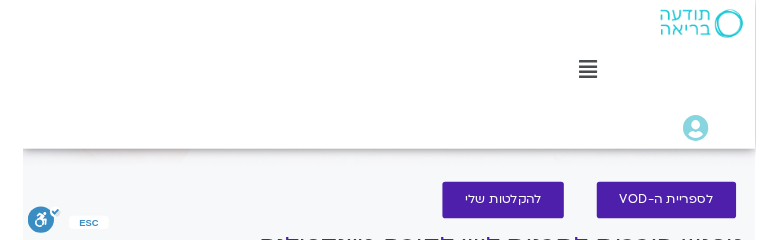 scroll, scrollTop: 0, scrollLeft: 0, axis: both 